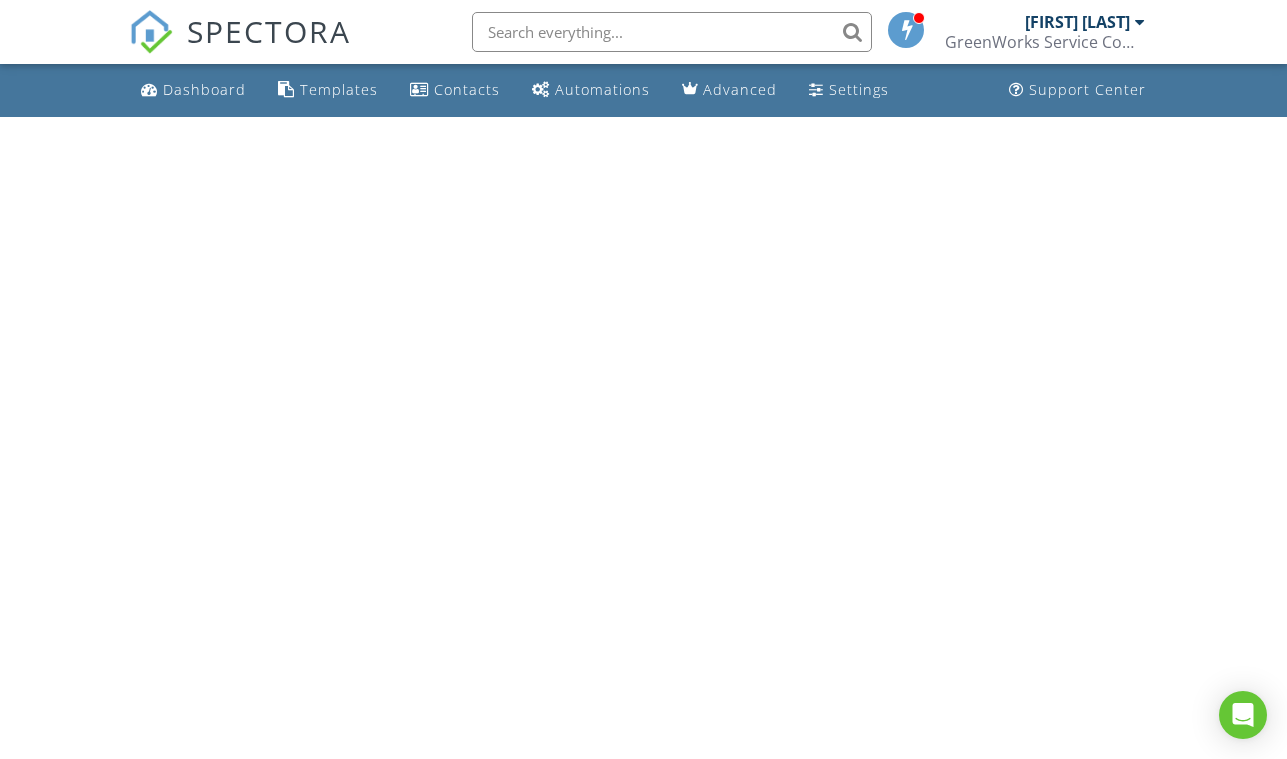 scroll, scrollTop: 0, scrollLeft: 0, axis: both 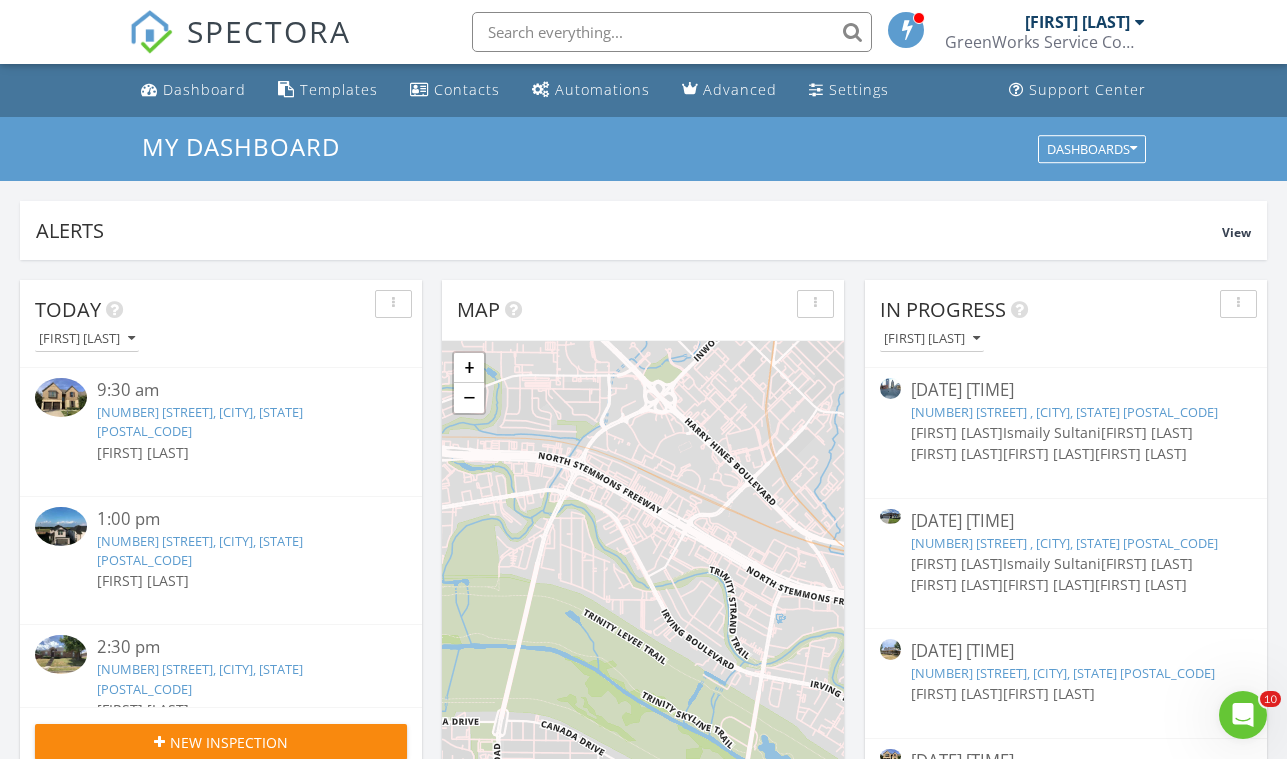 click on "117 S Rolling Meadows Dr, Wylie, TX 75098" at bounding box center (200, 678) 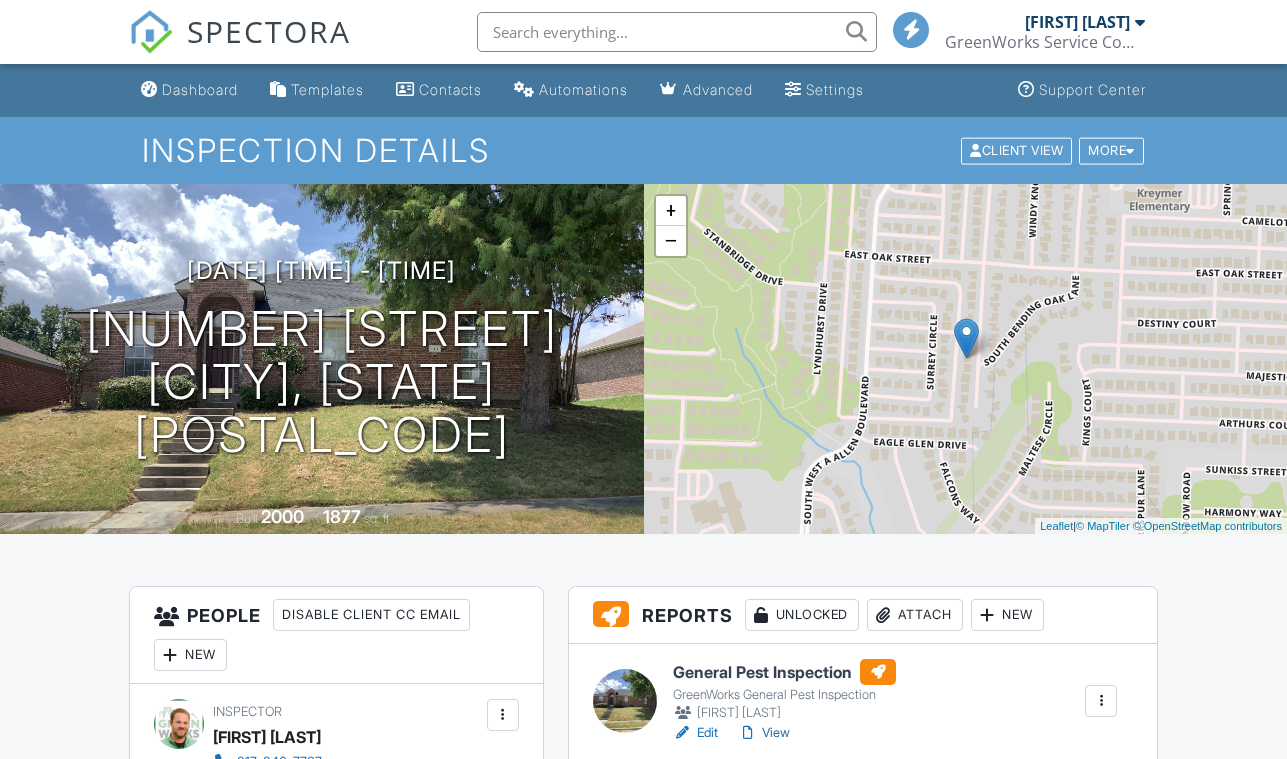 scroll, scrollTop: 325, scrollLeft: 0, axis: vertical 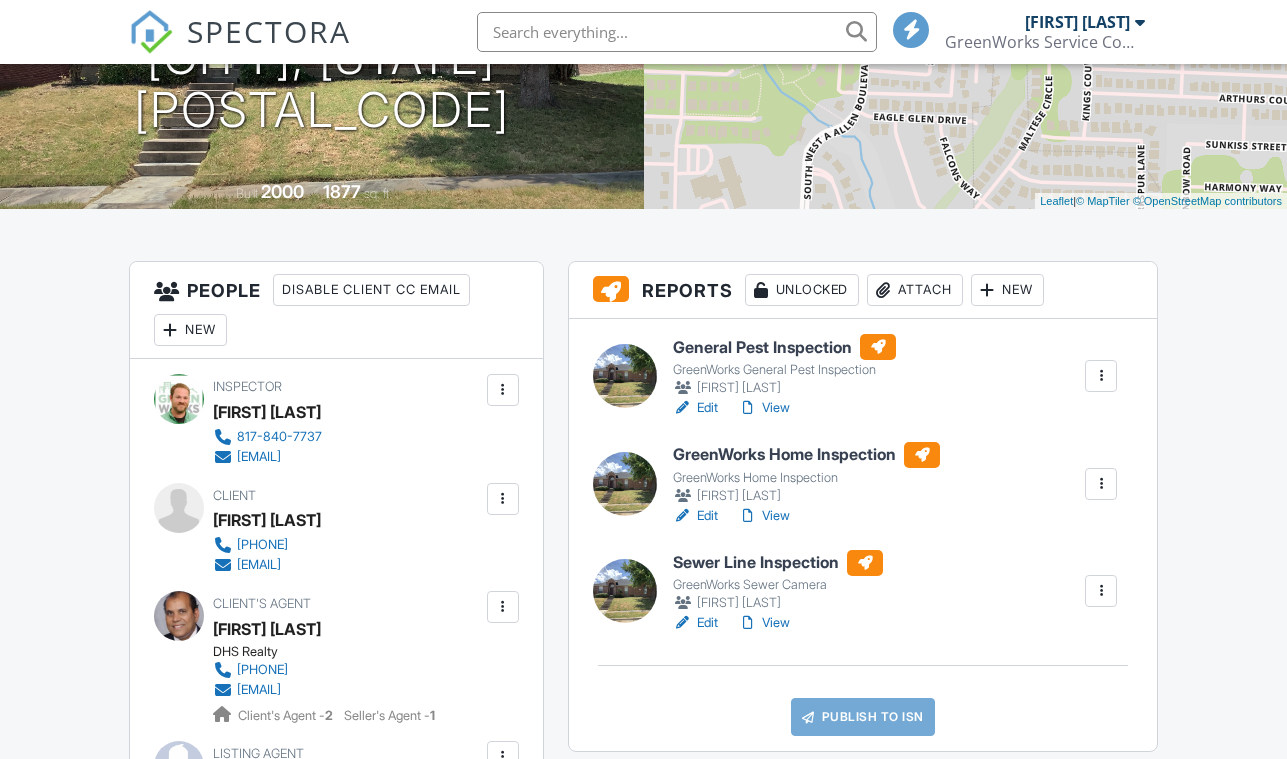 click on "Edit" at bounding box center (695, 623) 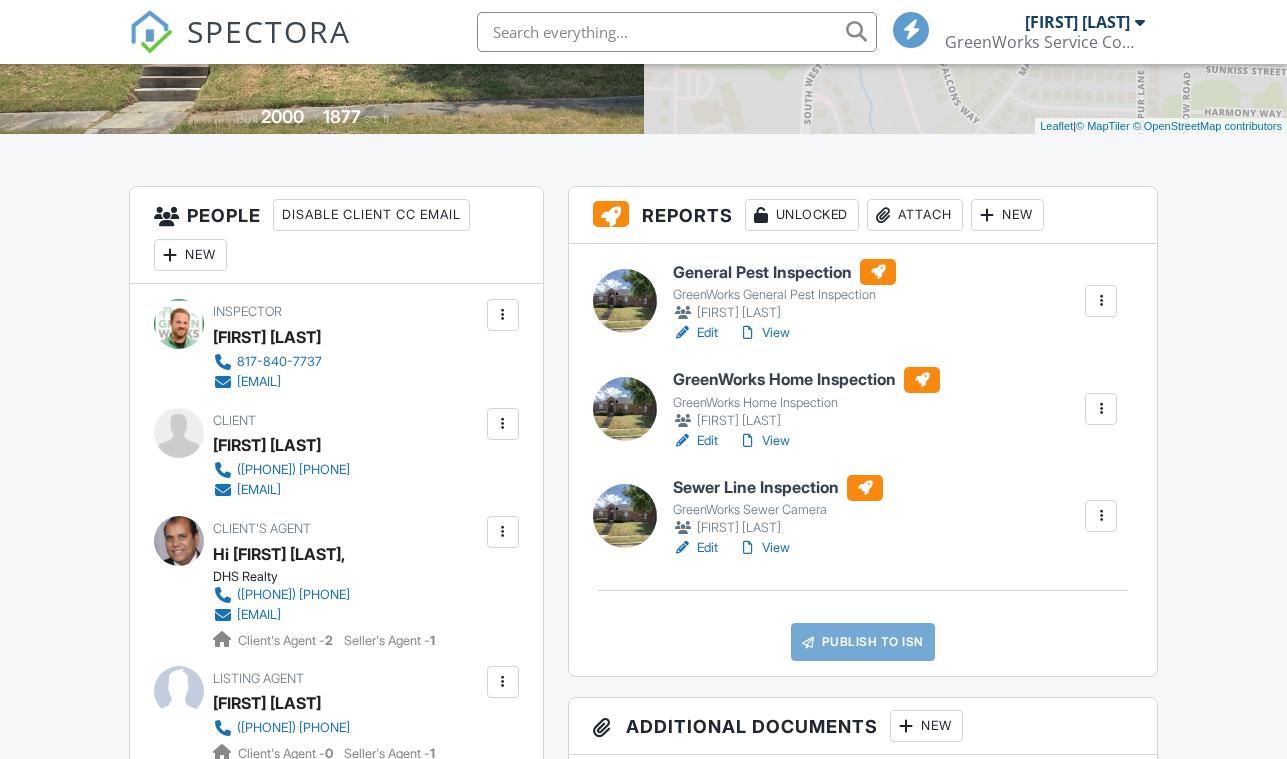 scroll, scrollTop: 0, scrollLeft: 0, axis: both 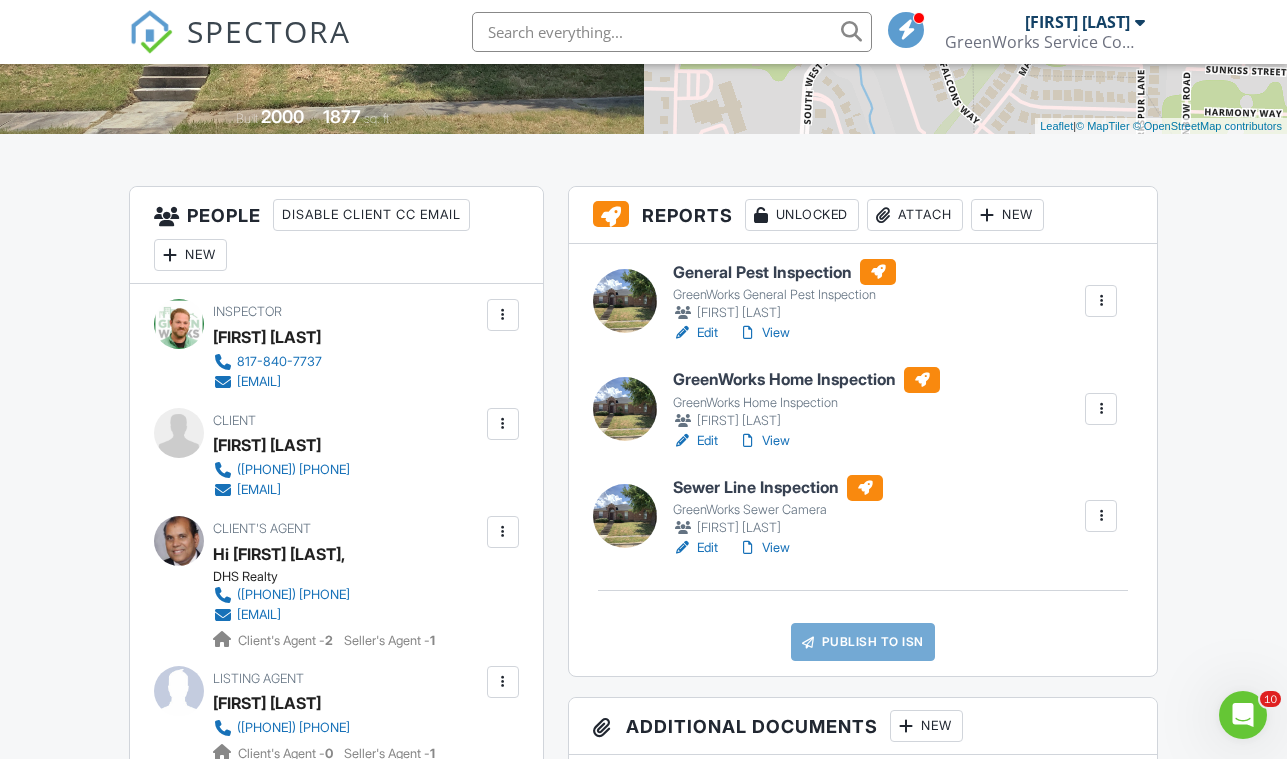 click on "View" at bounding box center (764, 548) 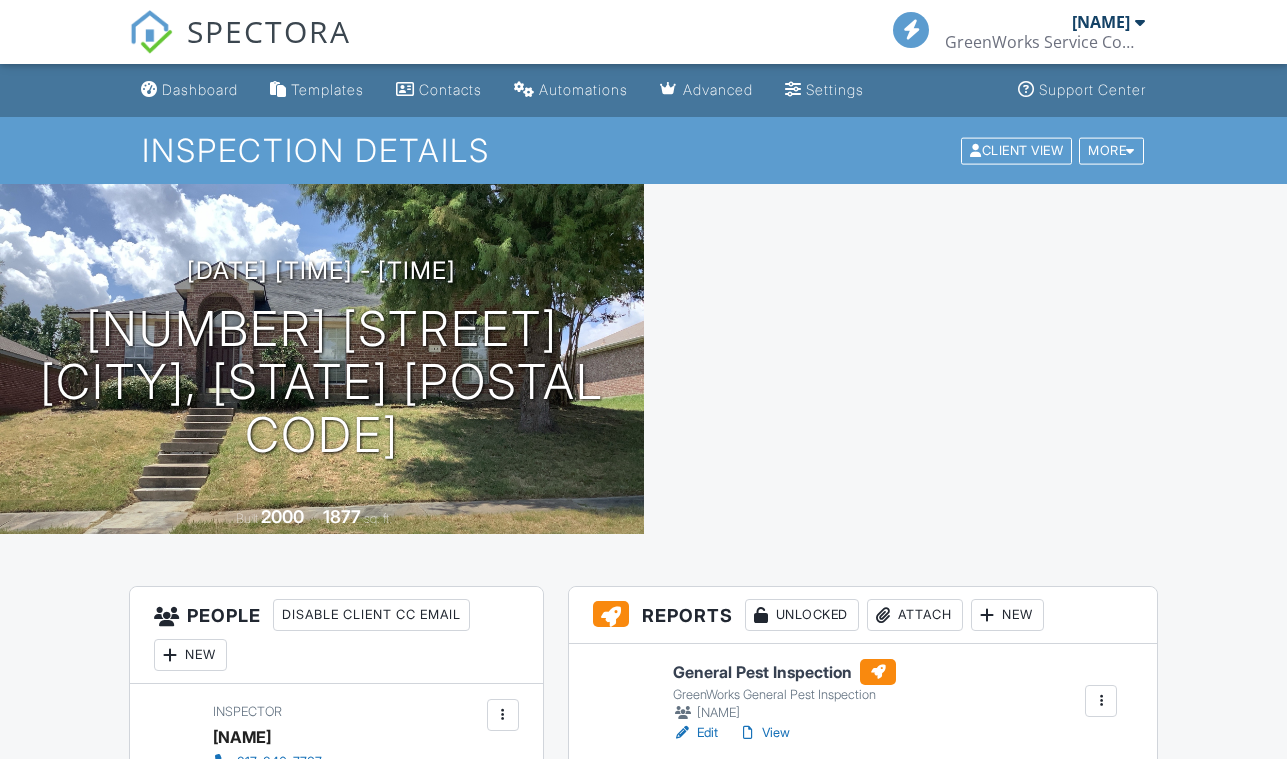 scroll, scrollTop: 0, scrollLeft: 0, axis: both 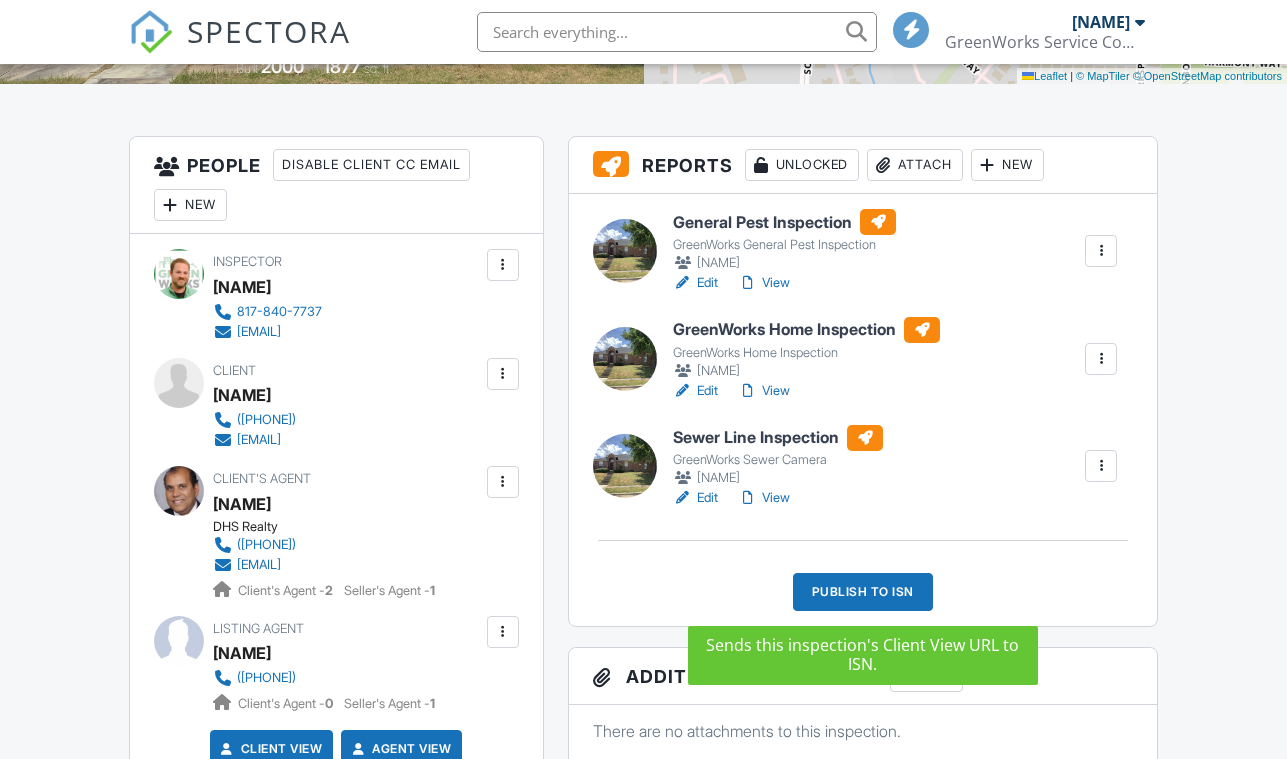 click on "Publish to ISN" at bounding box center (863, 592) 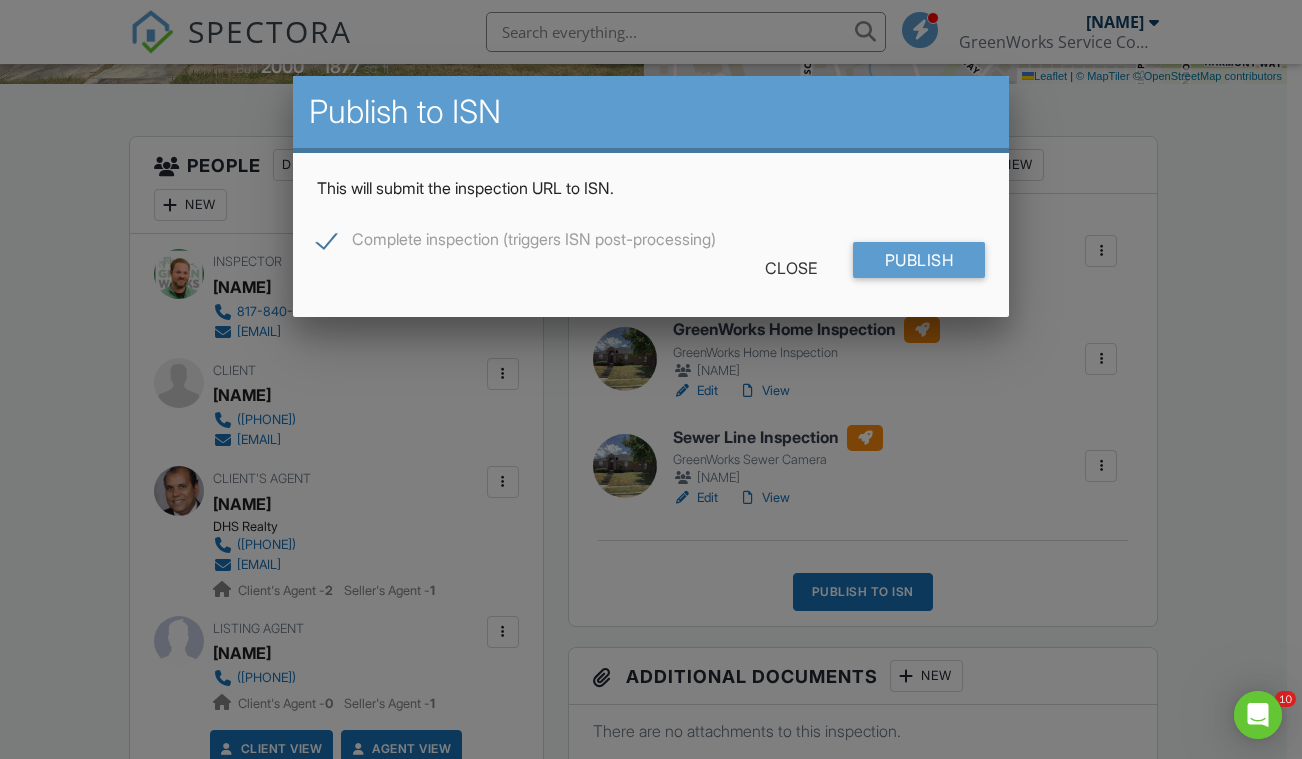 scroll, scrollTop: 0, scrollLeft: 0, axis: both 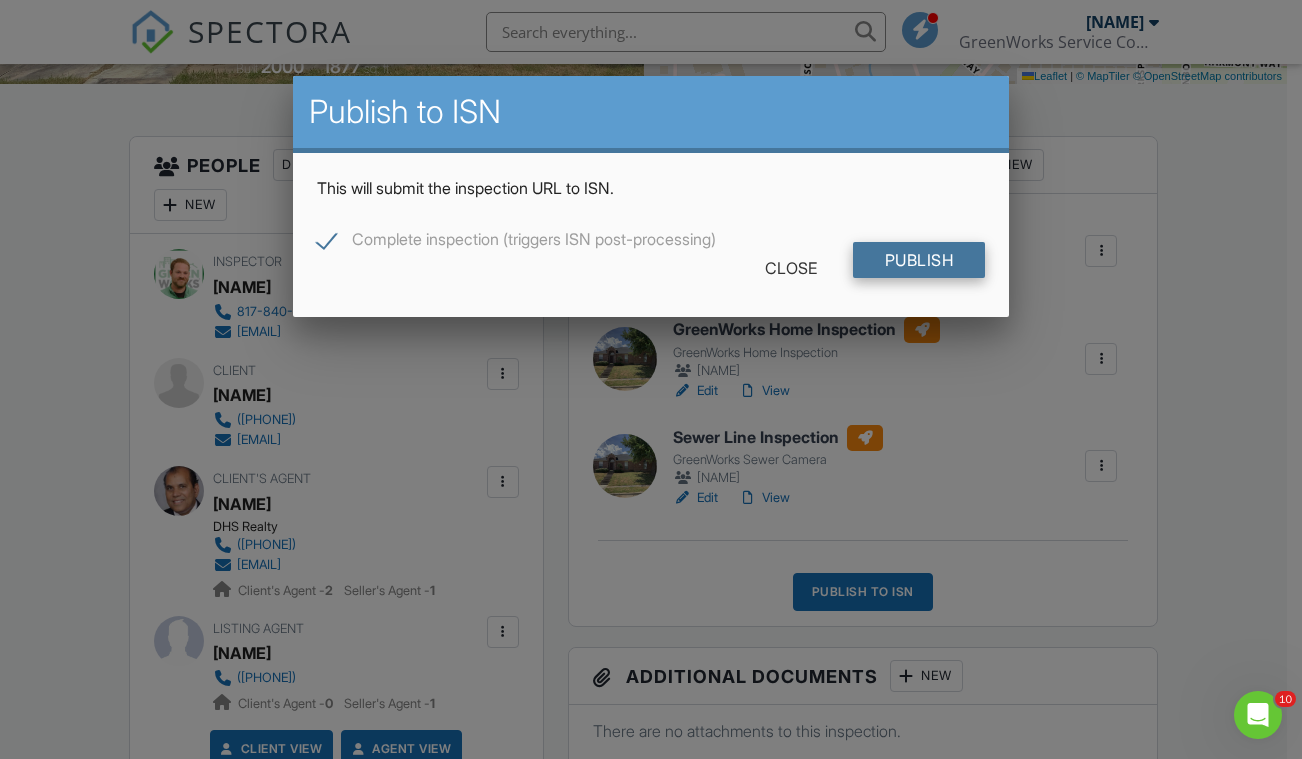 click on "Publish" at bounding box center [919, 260] 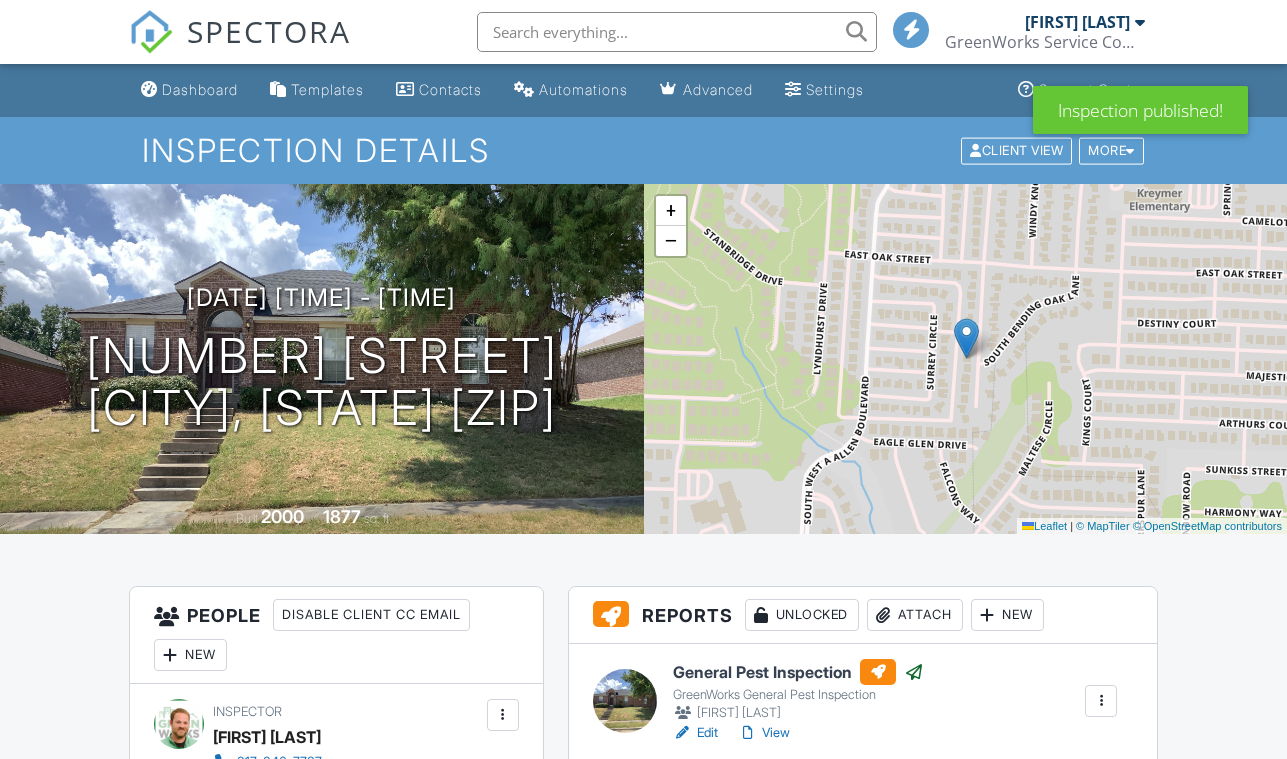 scroll, scrollTop: 0, scrollLeft: 0, axis: both 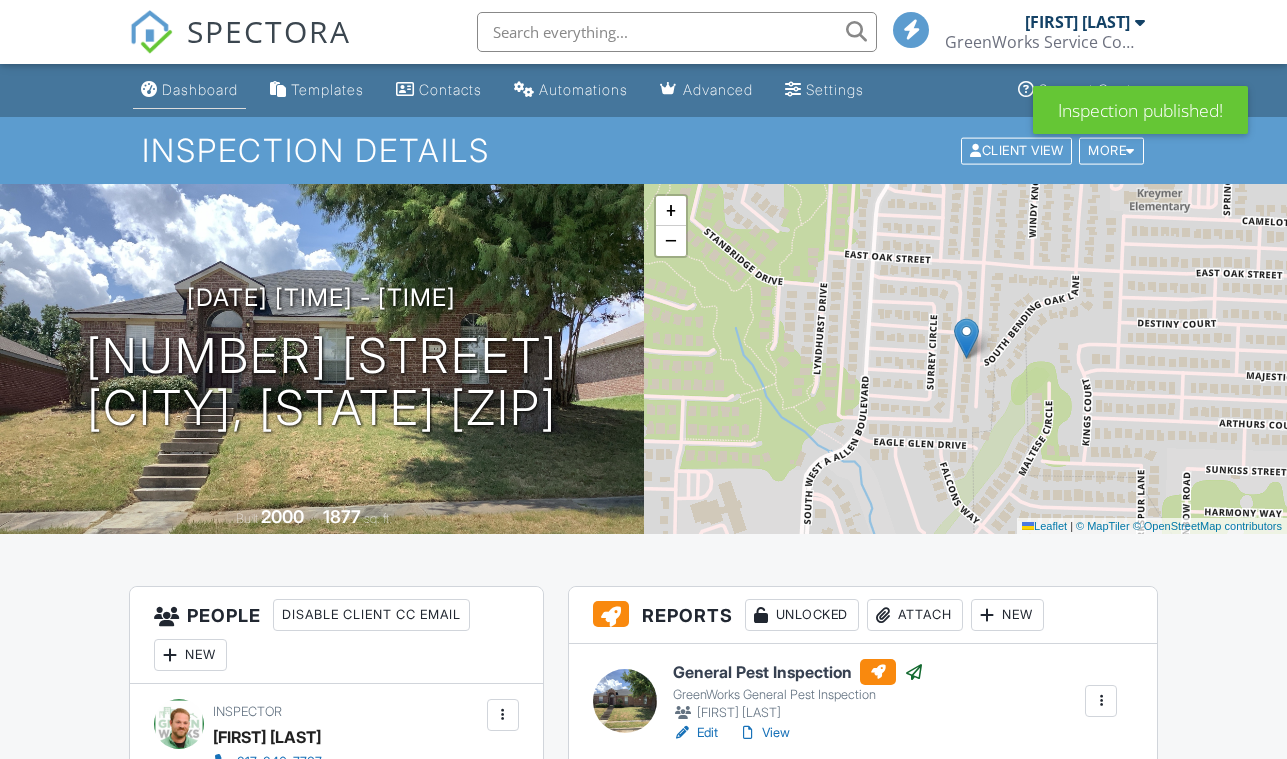 click on "Dashboard" at bounding box center [200, 89] 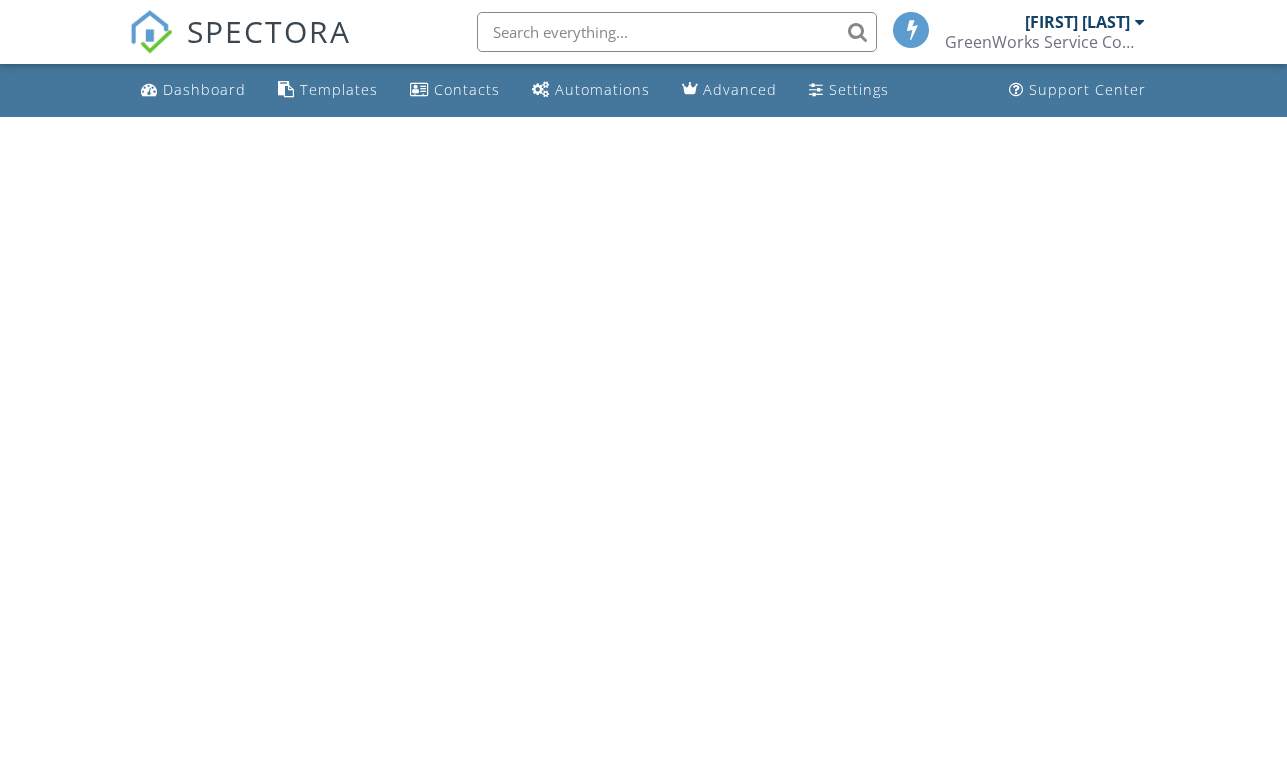 scroll, scrollTop: 0, scrollLeft: 0, axis: both 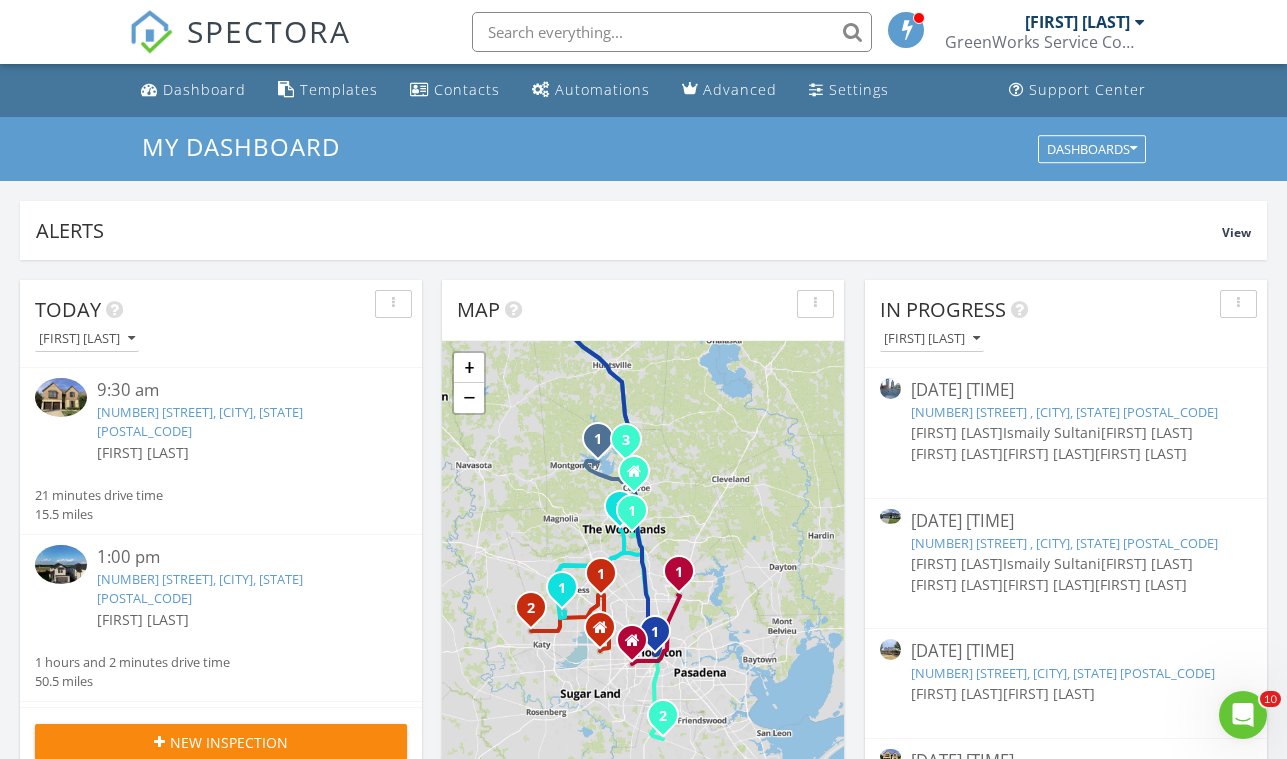 click on "3612 Coldstream Dr, Irving, TX 75063" at bounding box center (200, 421) 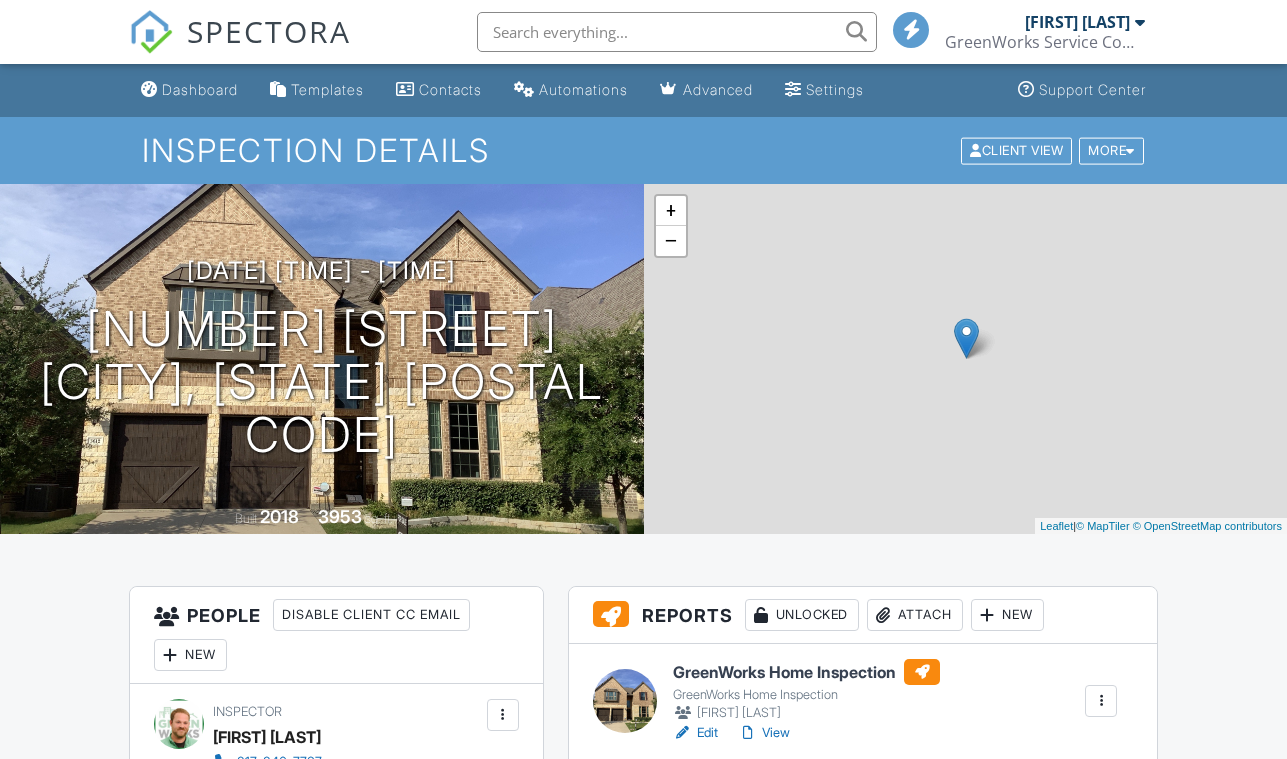 scroll, scrollTop: 0, scrollLeft: 0, axis: both 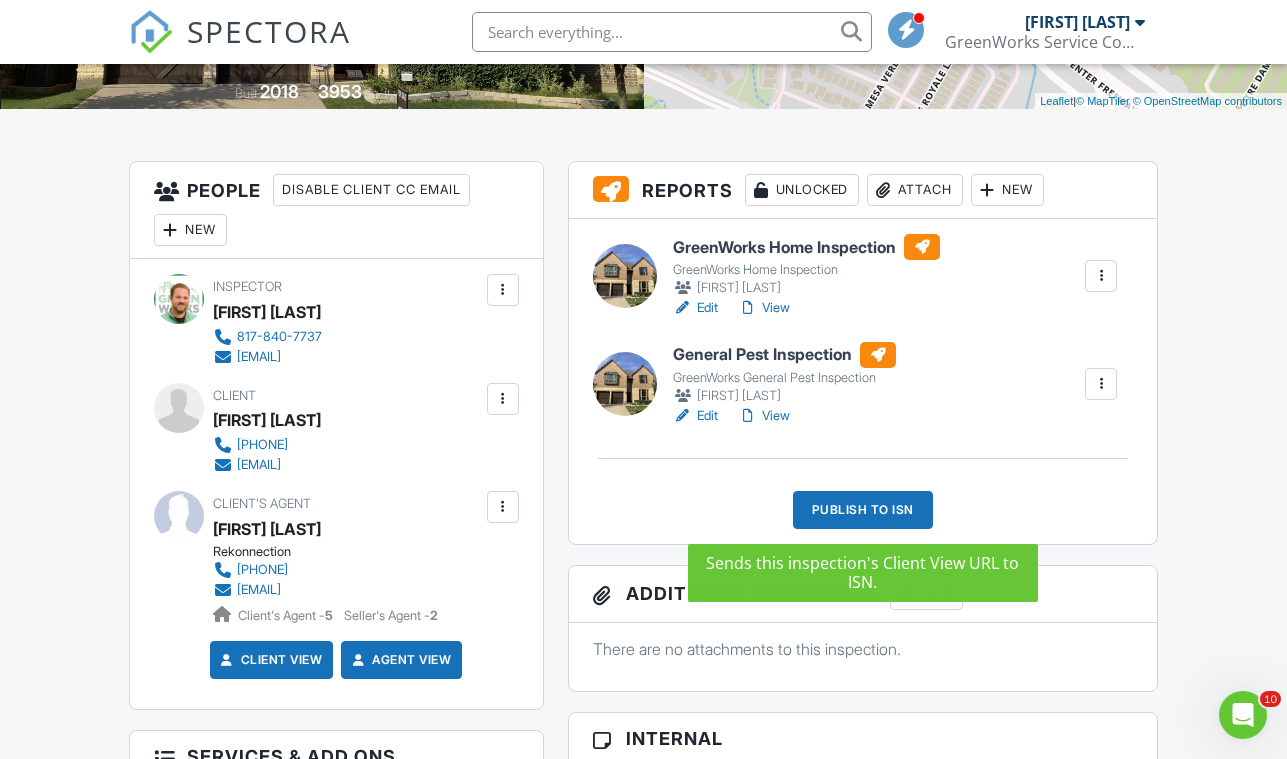 click on "Publish to ISN" at bounding box center [863, 510] 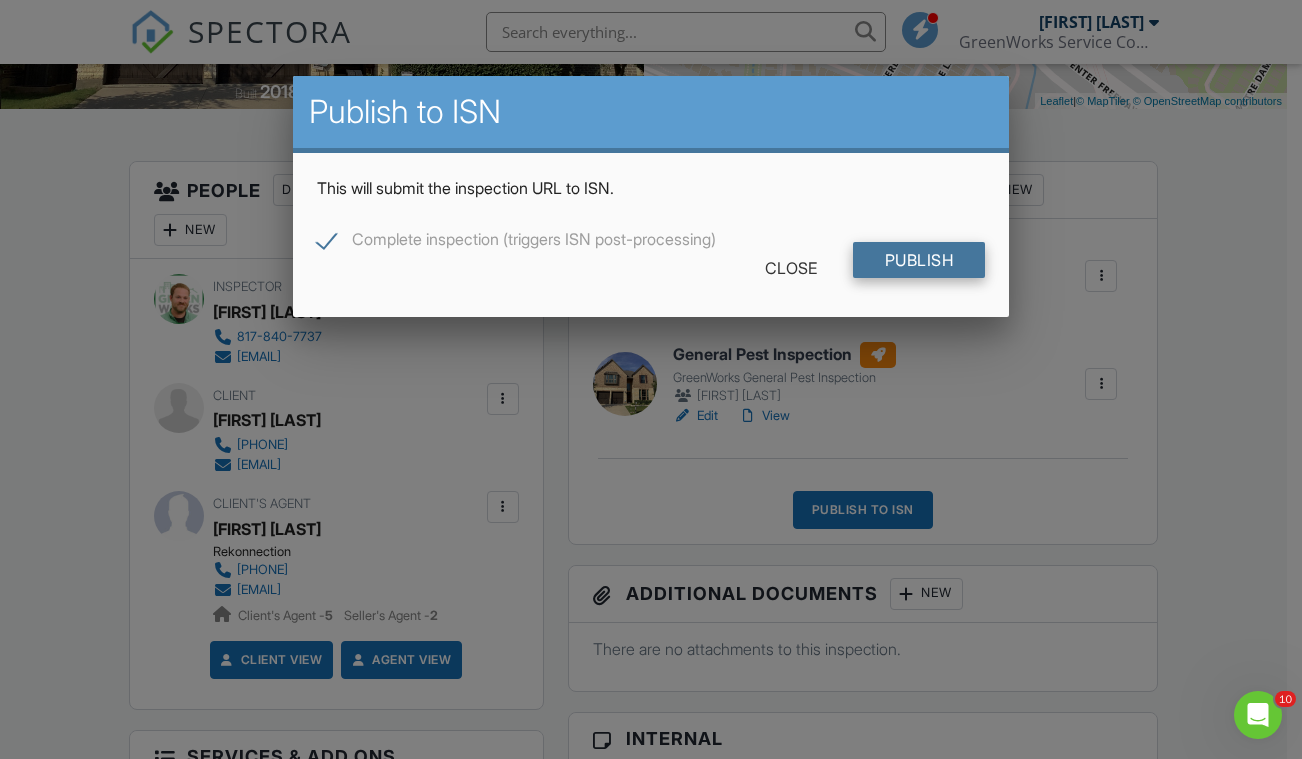 click on "Publish" at bounding box center (919, 260) 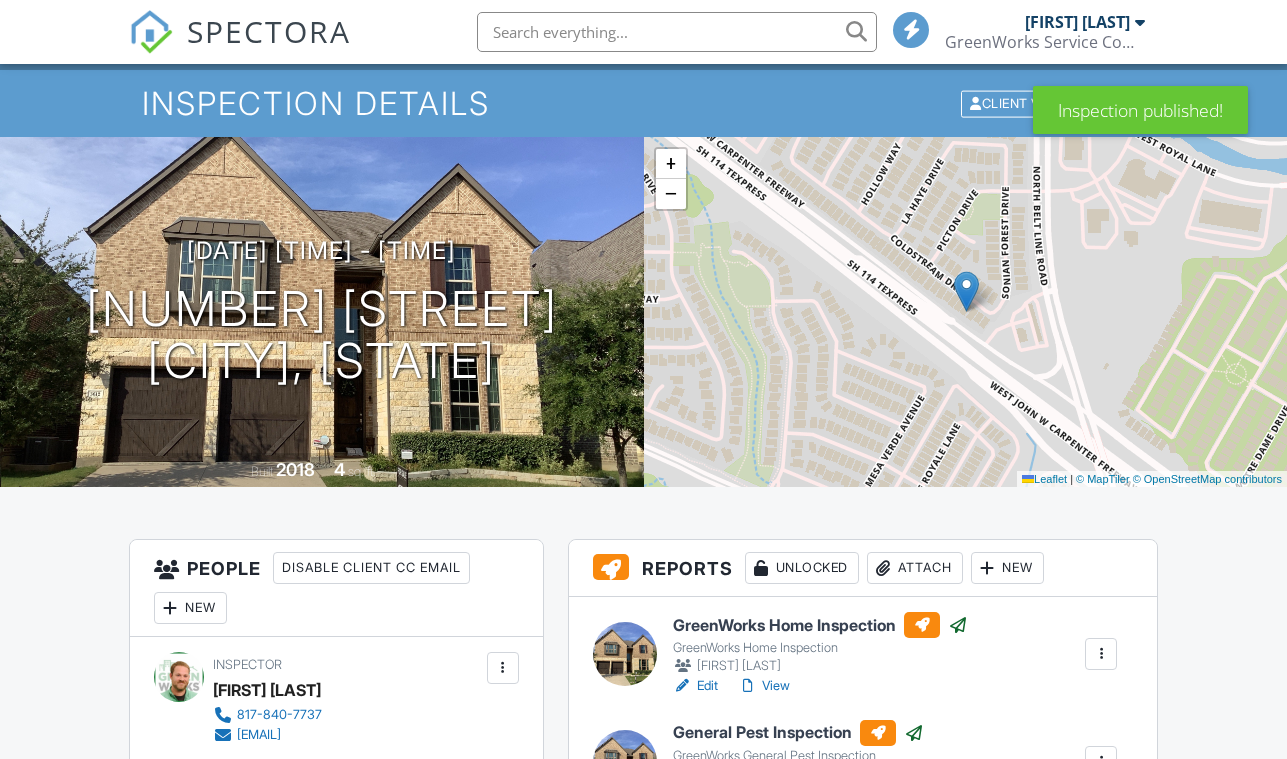 scroll, scrollTop: 0, scrollLeft: 0, axis: both 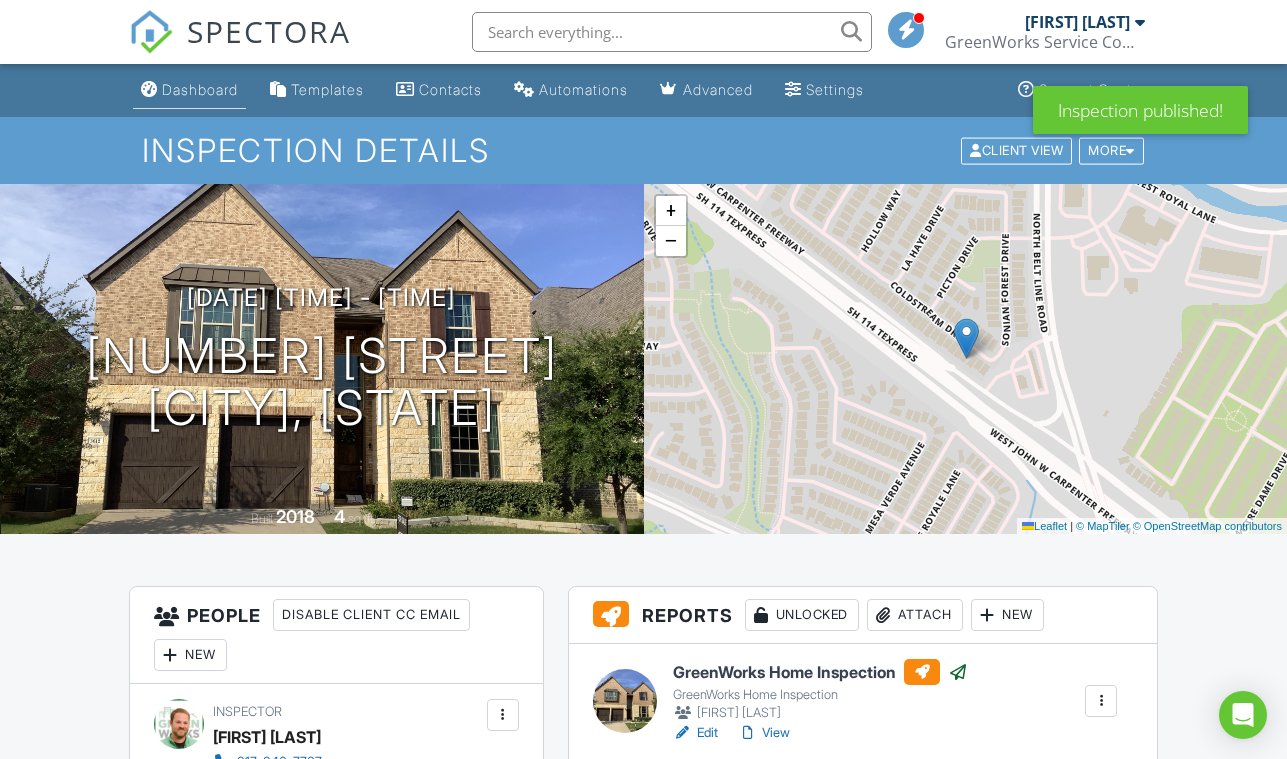 click on "Dashboard" at bounding box center (200, 89) 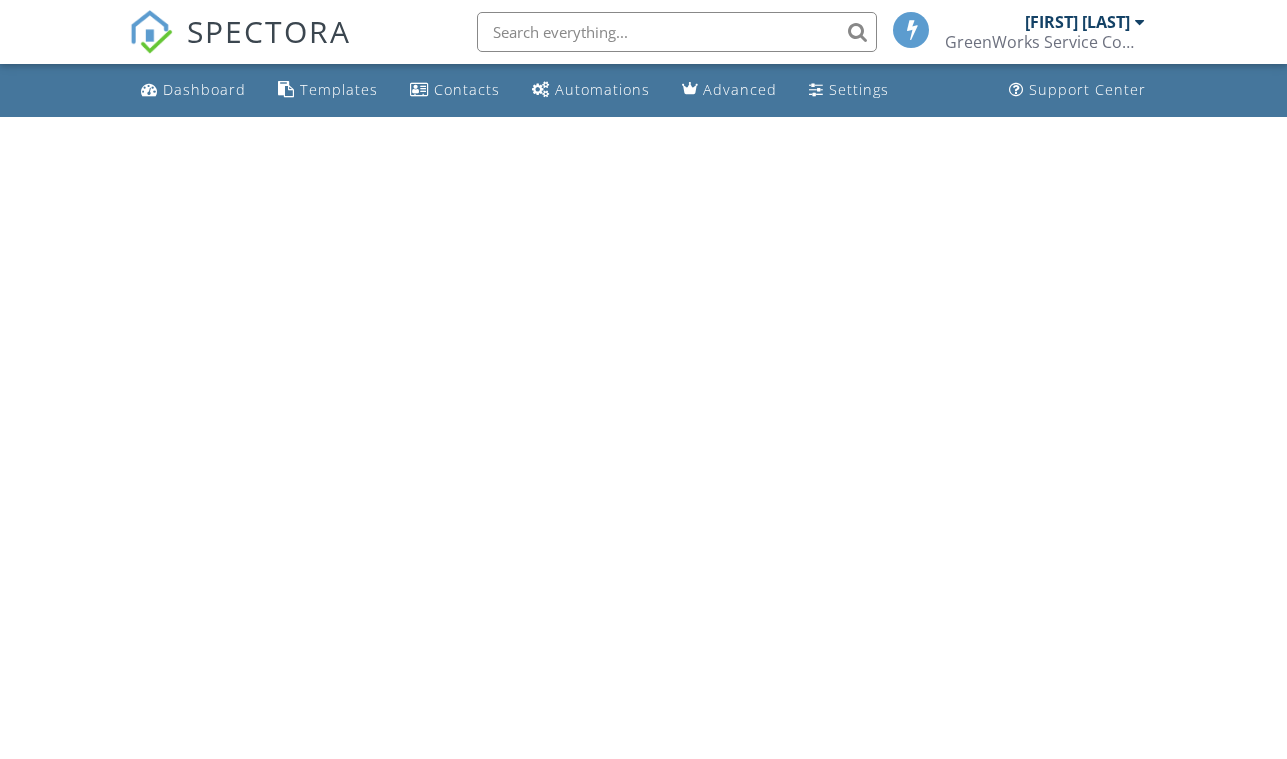 scroll, scrollTop: 0, scrollLeft: 0, axis: both 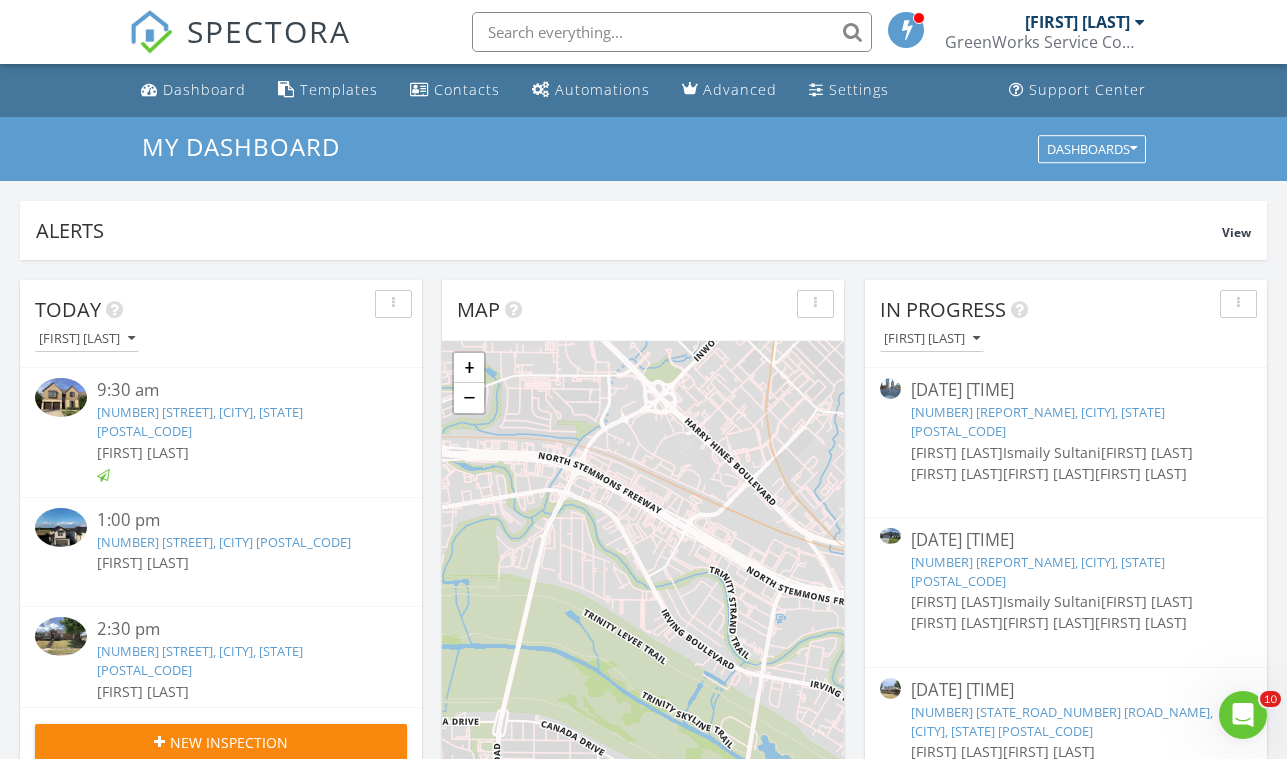 click on "2805 Robertson Way, Royse City, TX 75189" at bounding box center [224, 542] 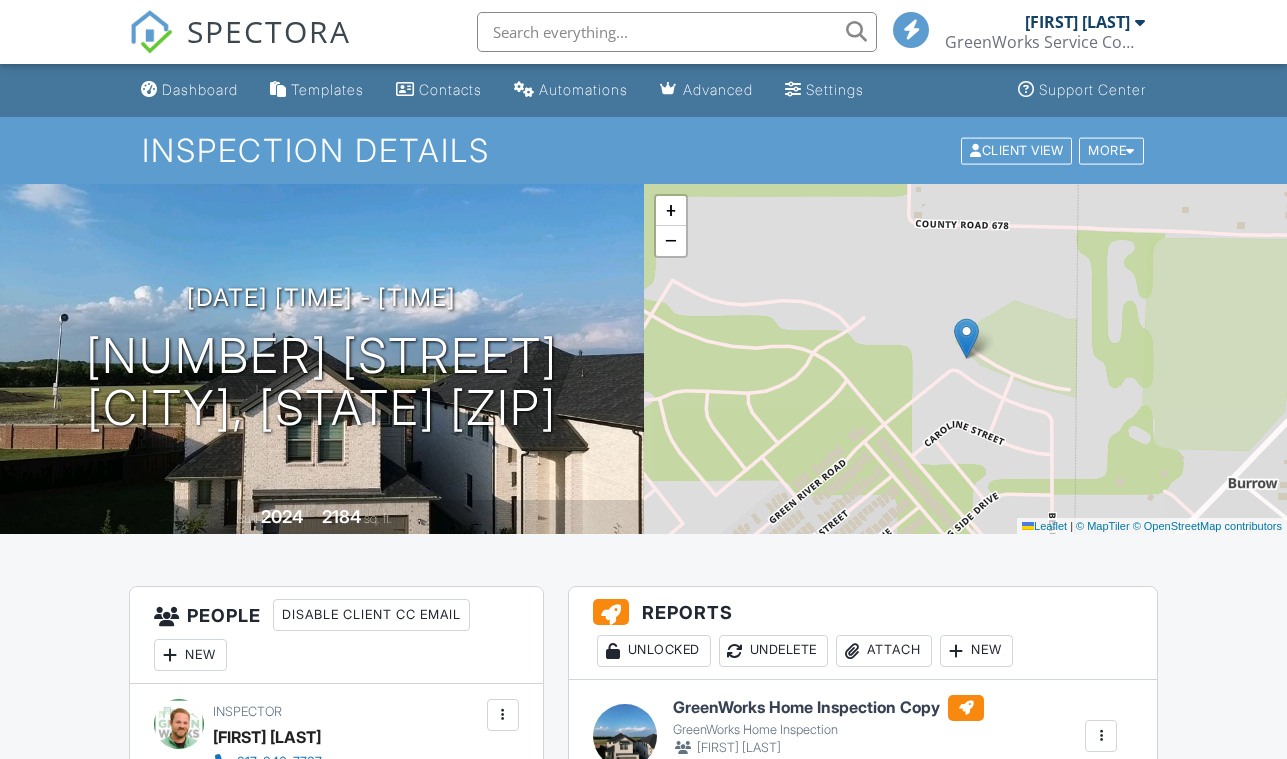 scroll, scrollTop: 325, scrollLeft: 0, axis: vertical 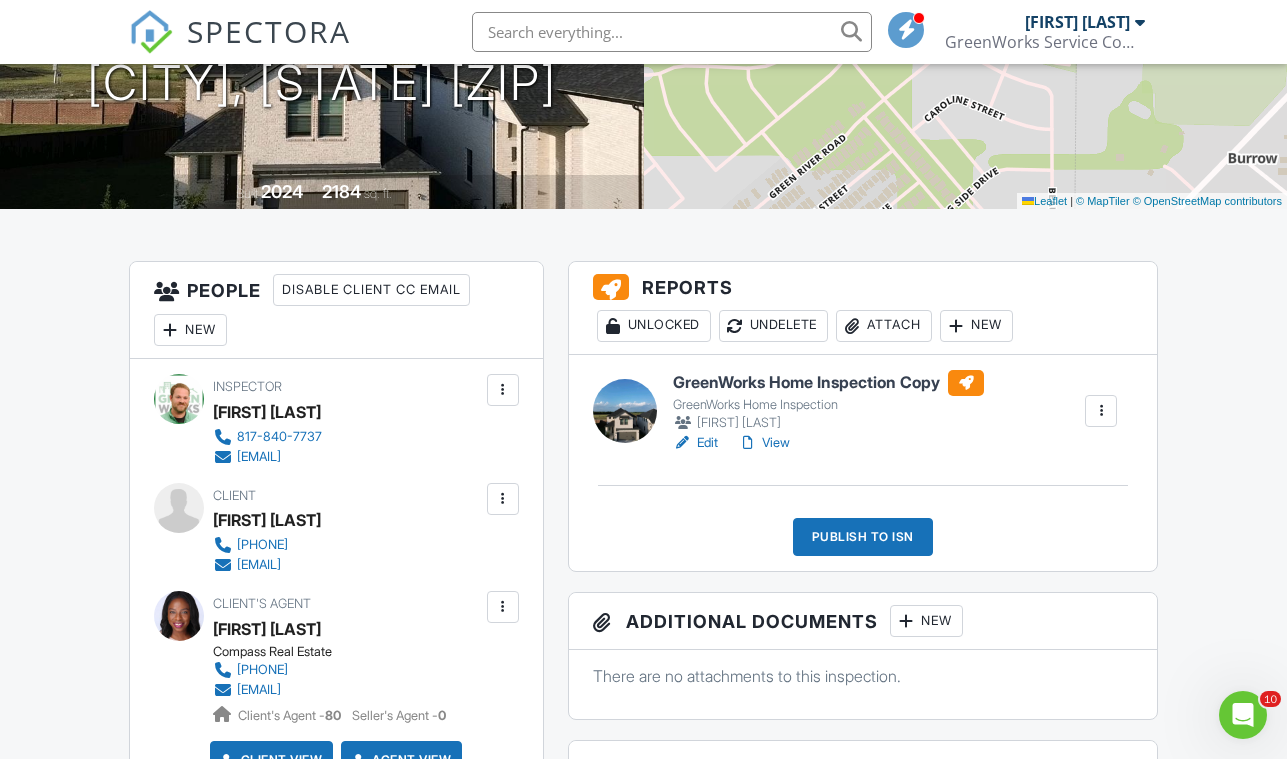 click on "View" at bounding box center [764, 443] 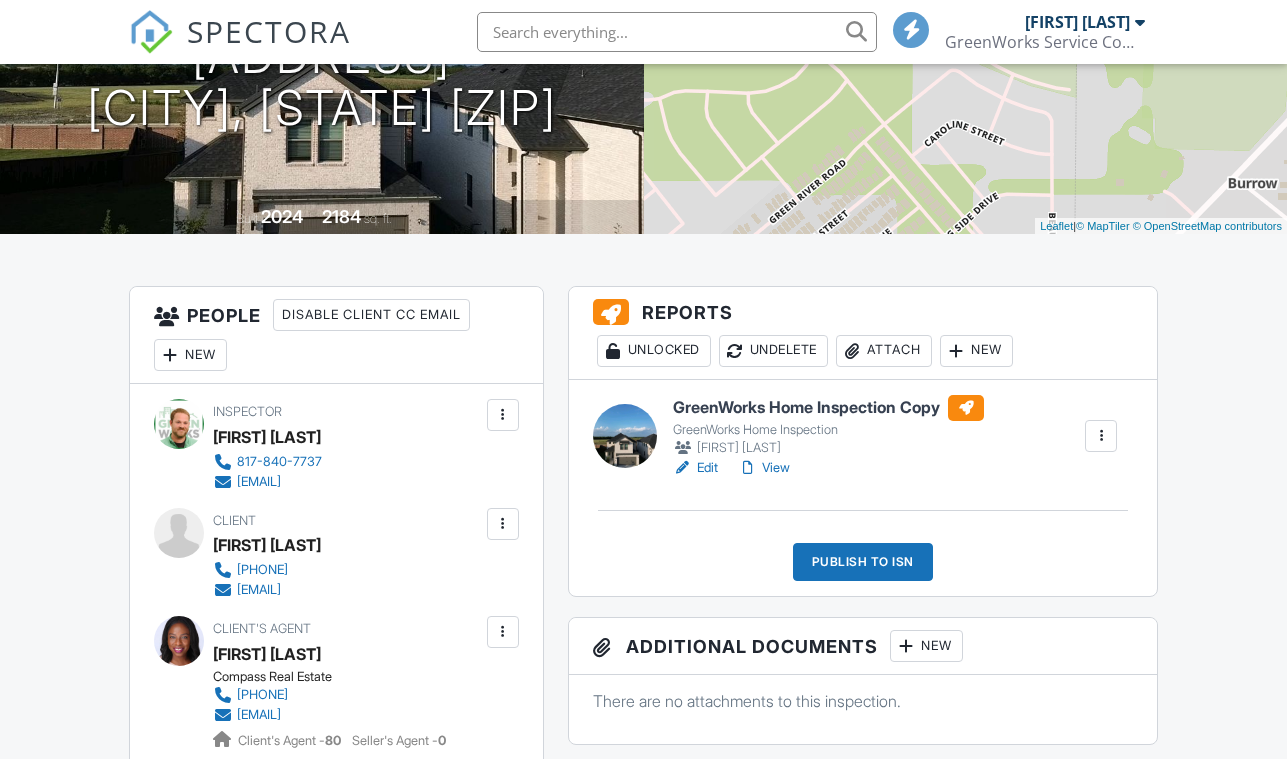 scroll, scrollTop: 400, scrollLeft: 0, axis: vertical 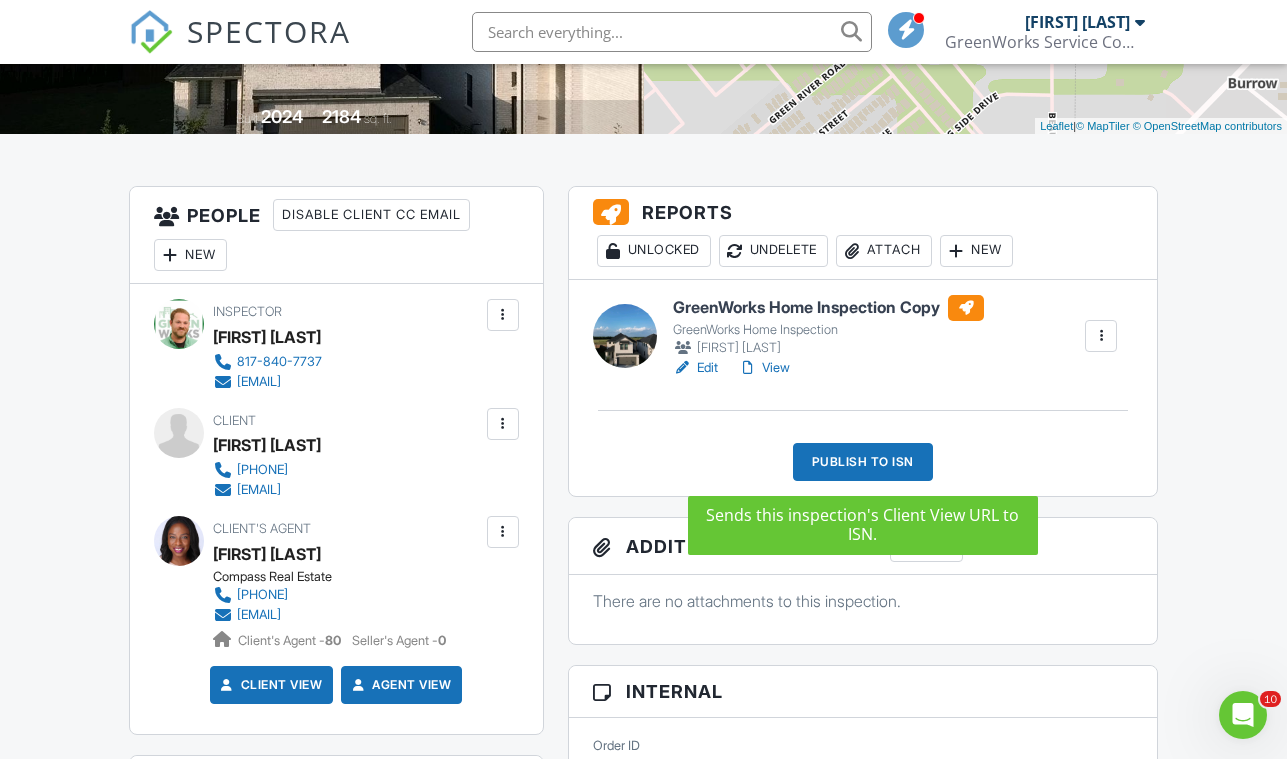 click on "Publish to ISN" at bounding box center (863, 462) 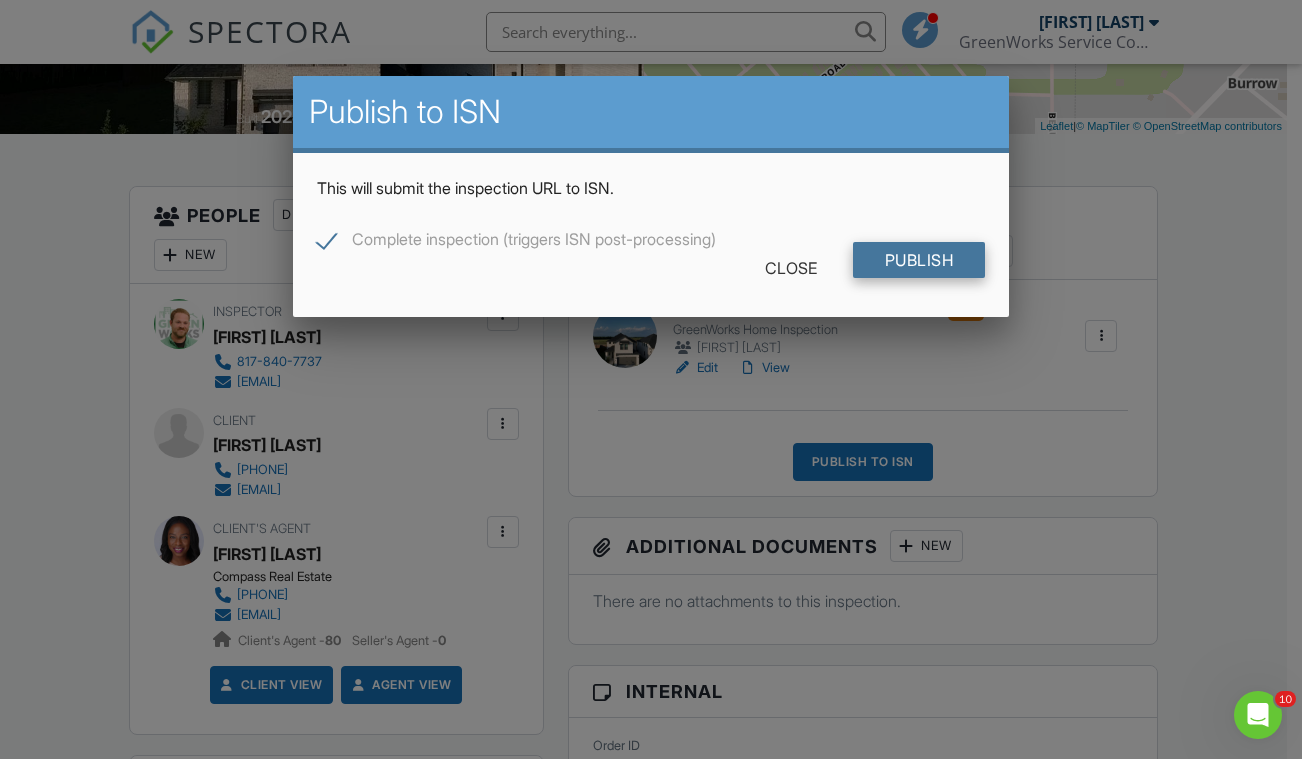 click on "Publish" at bounding box center (919, 260) 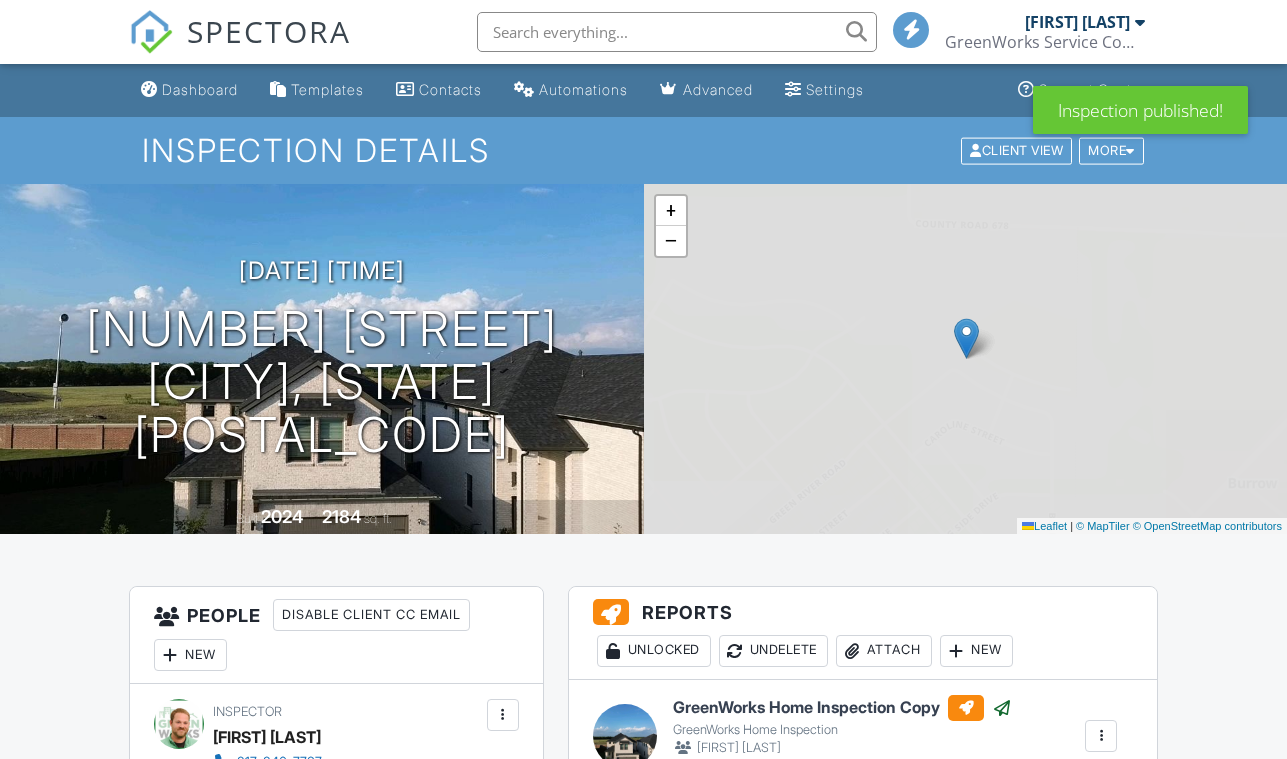 scroll, scrollTop: 0, scrollLeft: 0, axis: both 